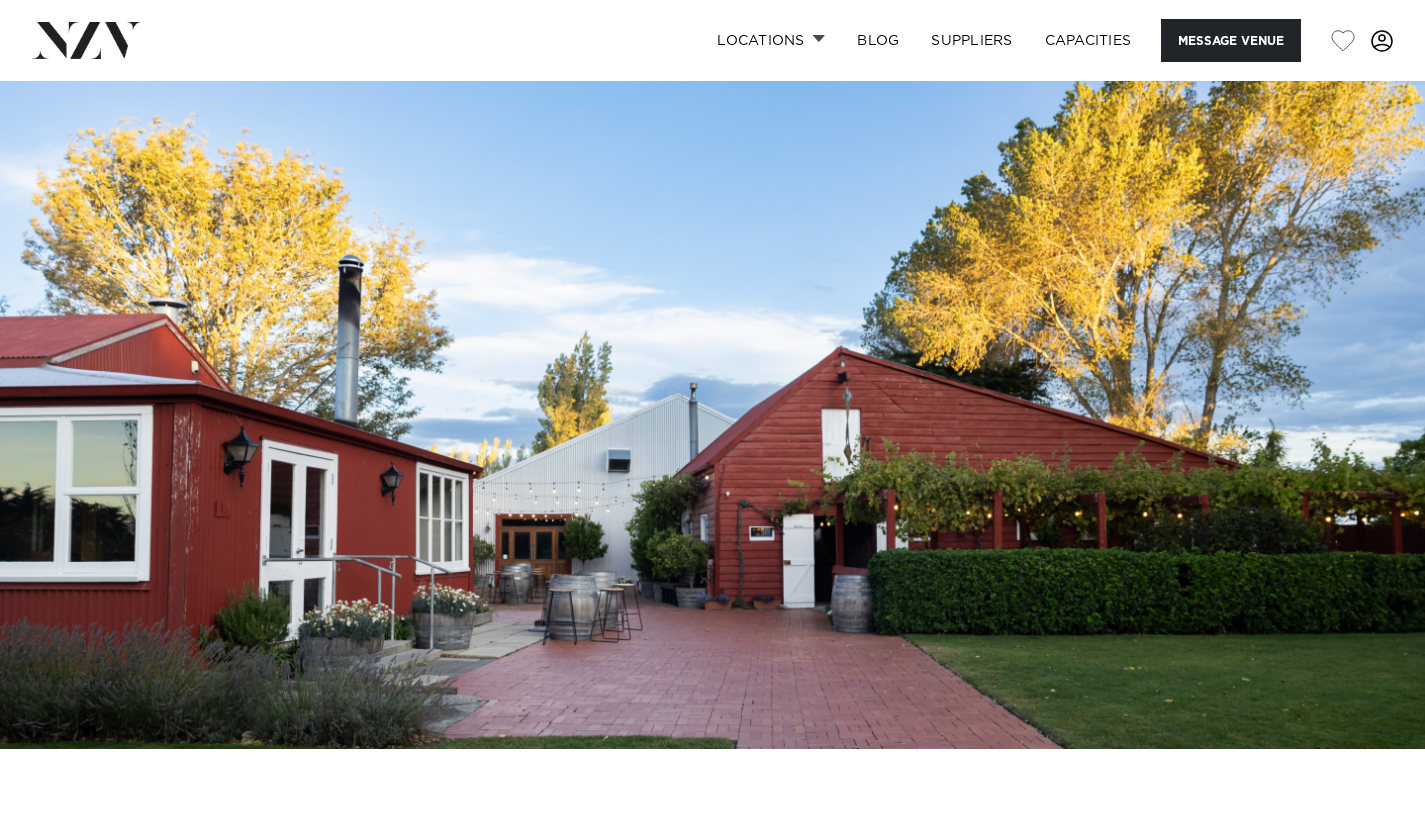 scroll, scrollTop: 0, scrollLeft: 0, axis: both 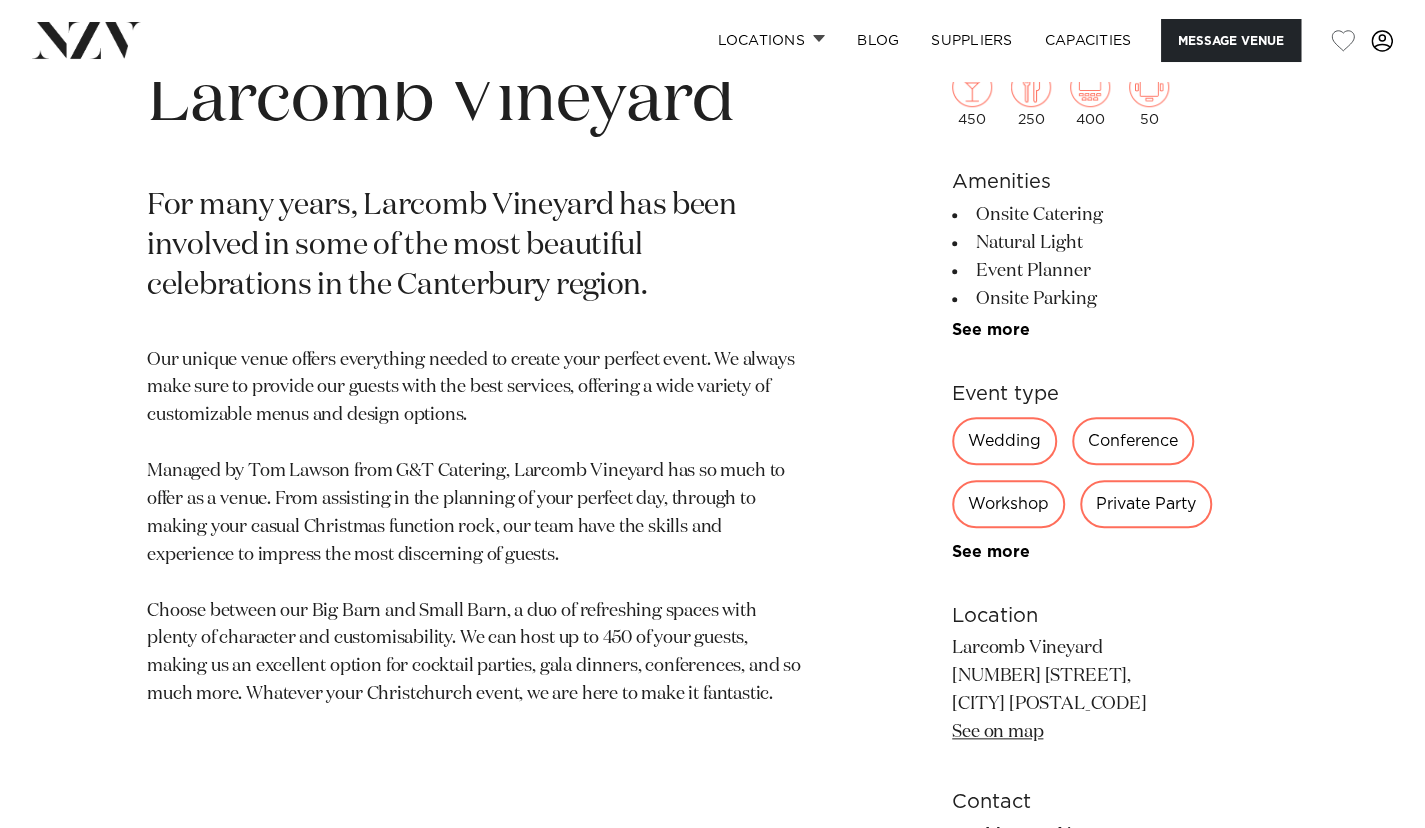 click on "Wedding" at bounding box center [1004, 441] 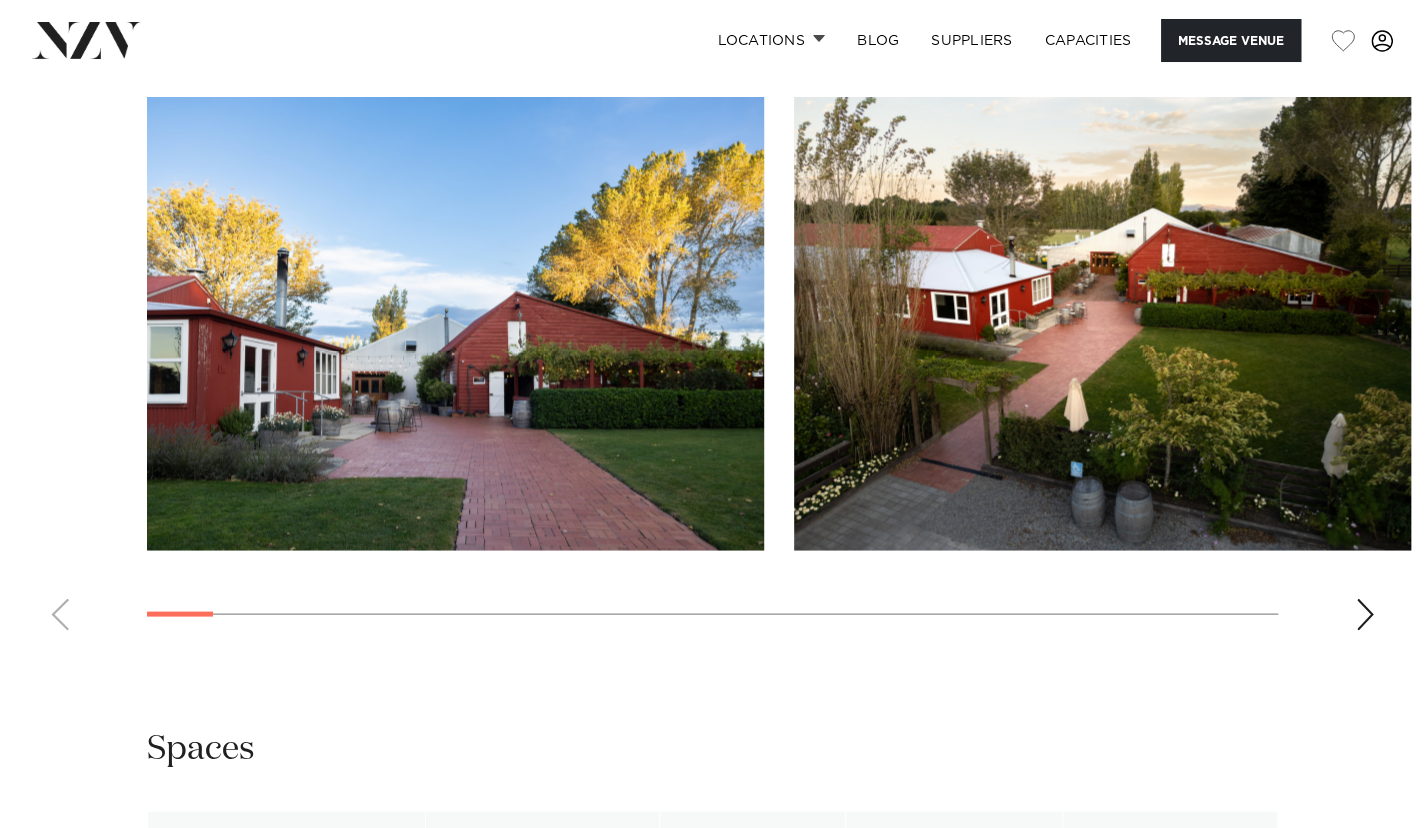 scroll, scrollTop: 1963, scrollLeft: 0, axis: vertical 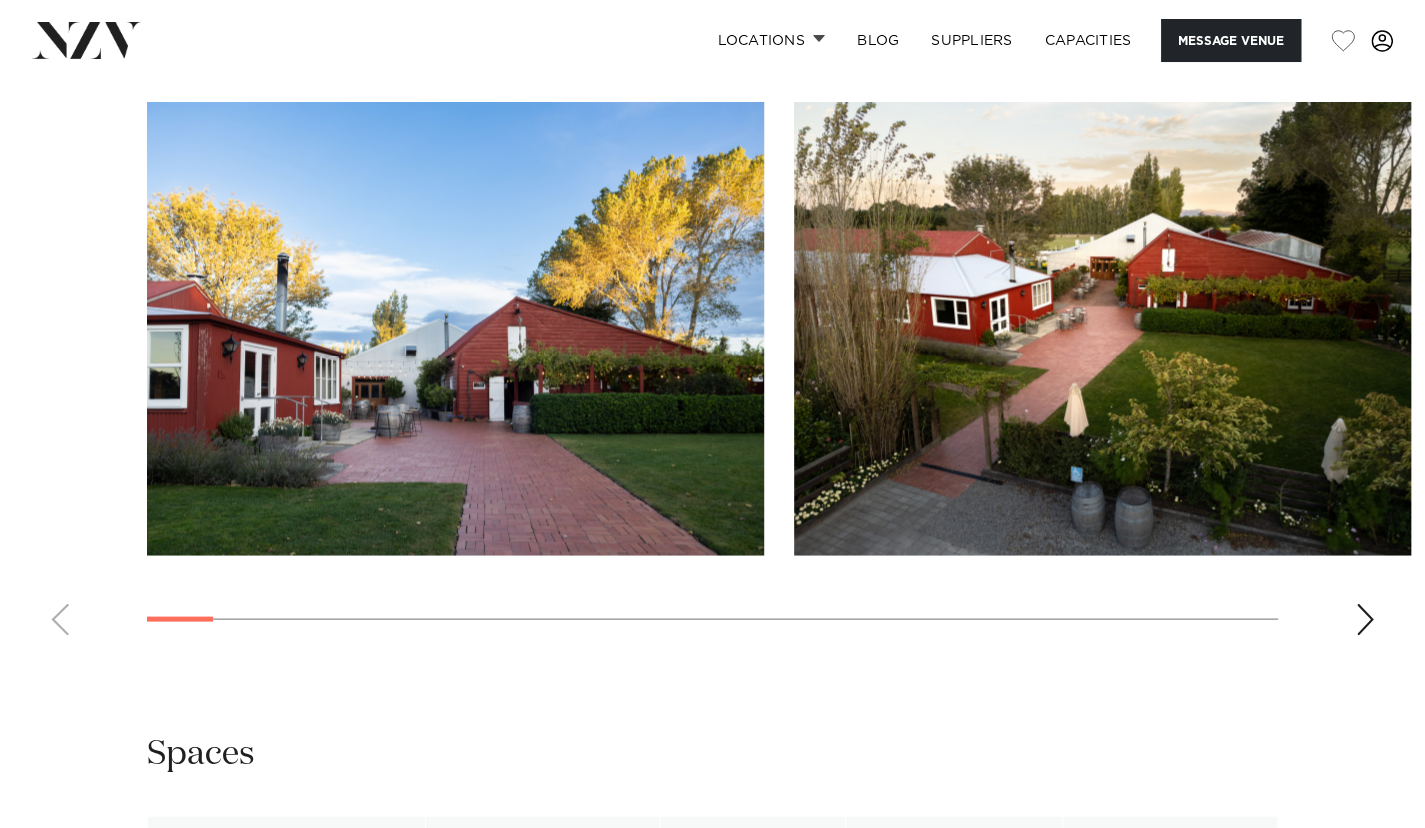 click at bounding box center (1102, 328) 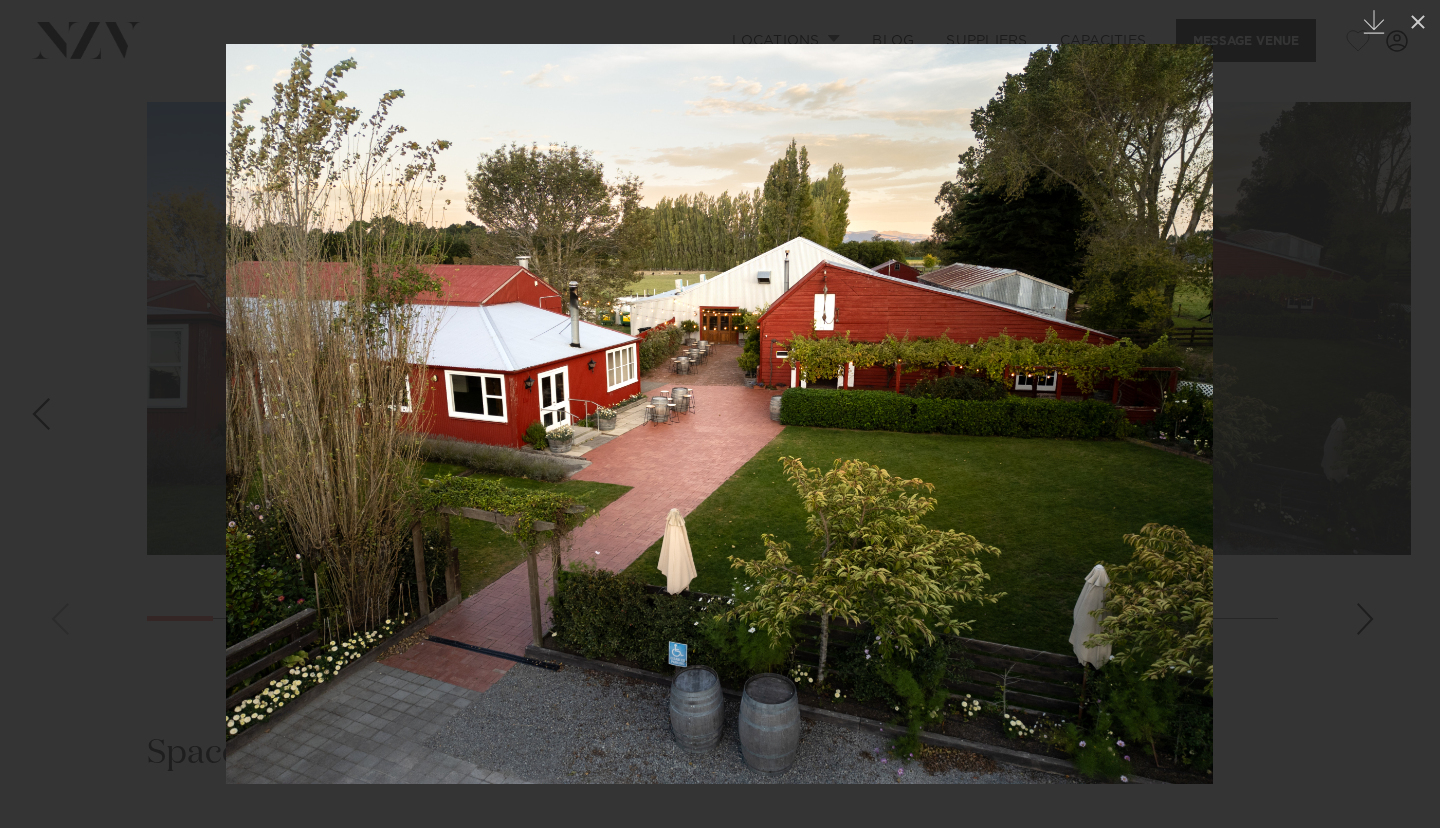 click 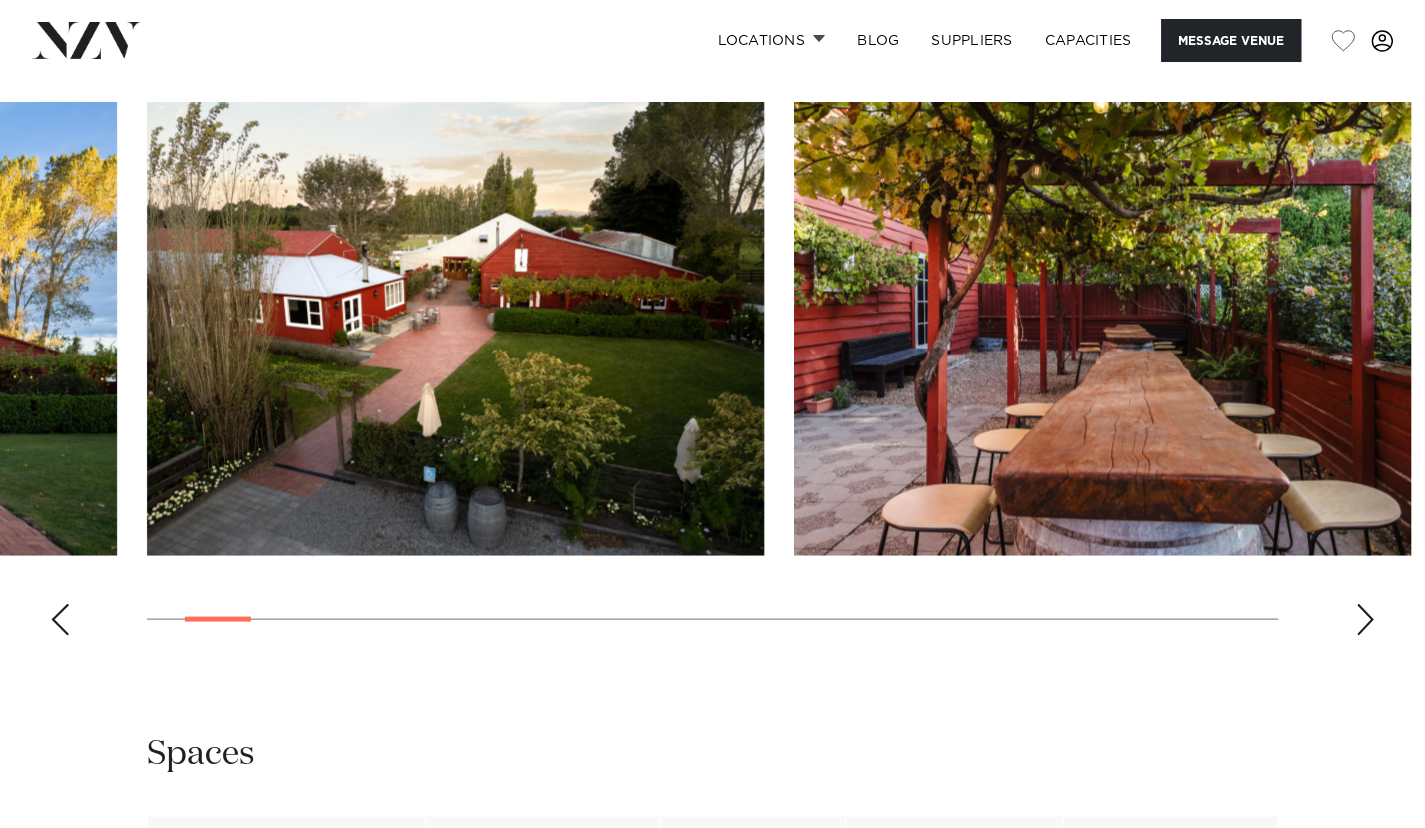 click at bounding box center (1365, 619) 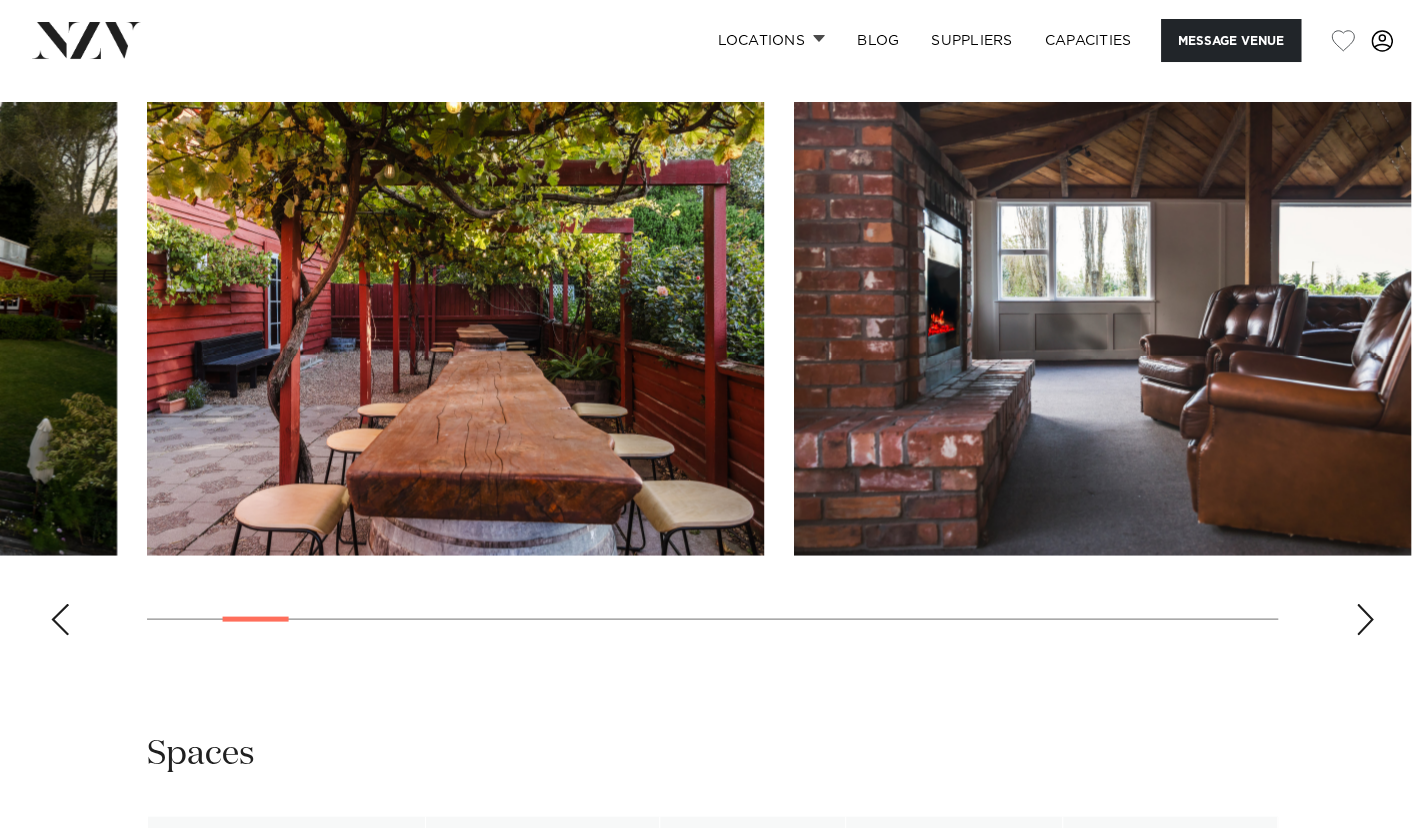 click at bounding box center (1365, 619) 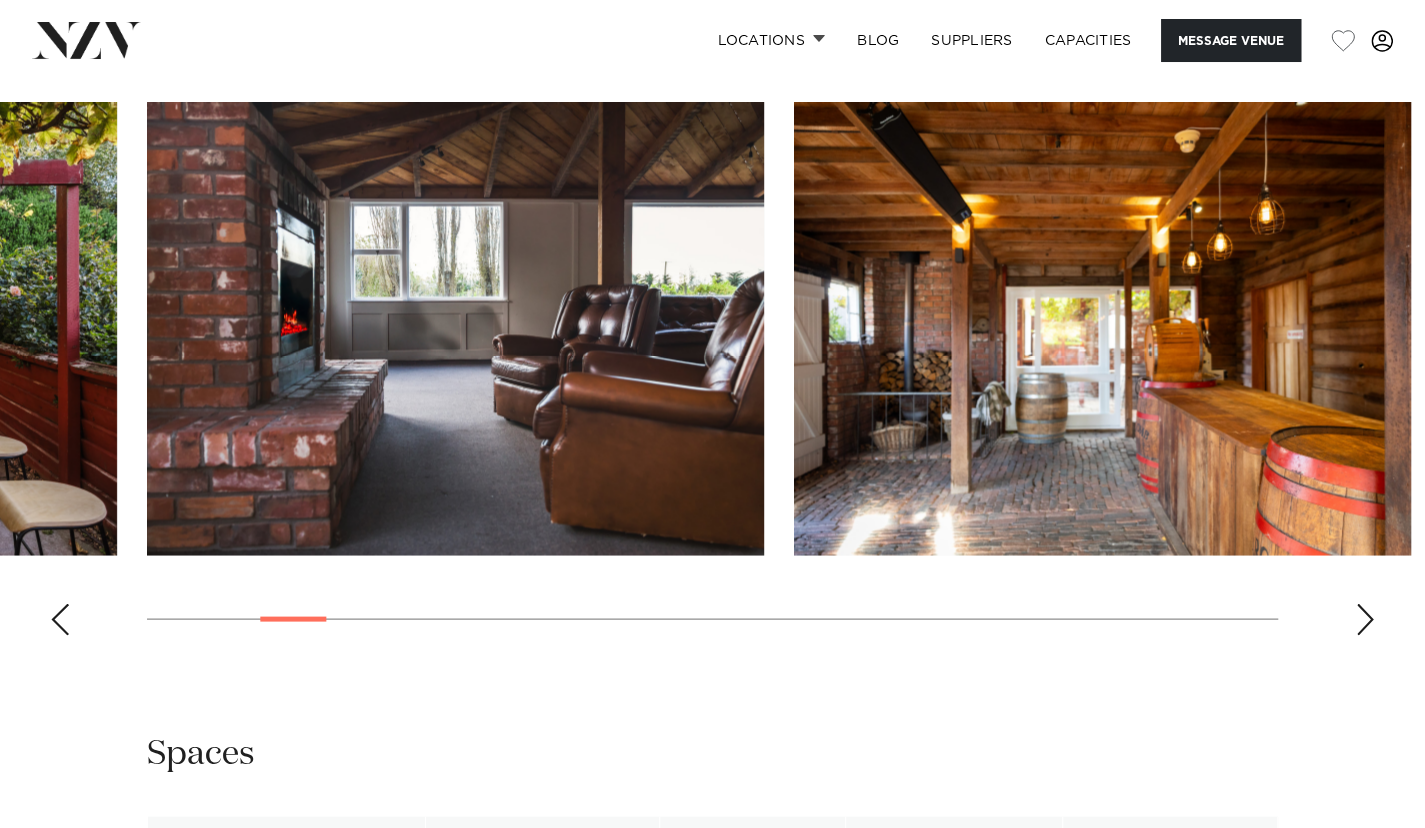 click at bounding box center [1365, 619] 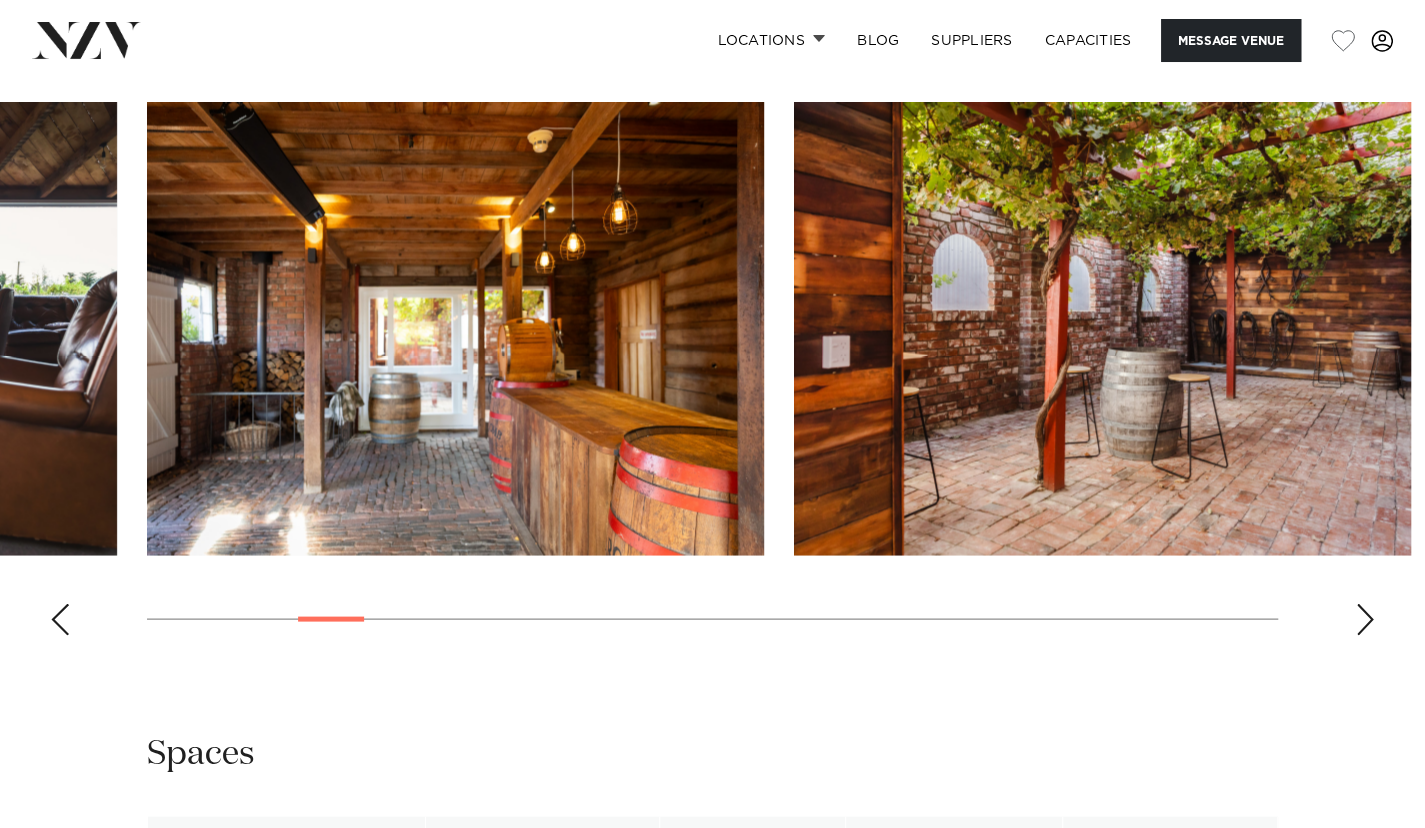 click at bounding box center (1365, 619) 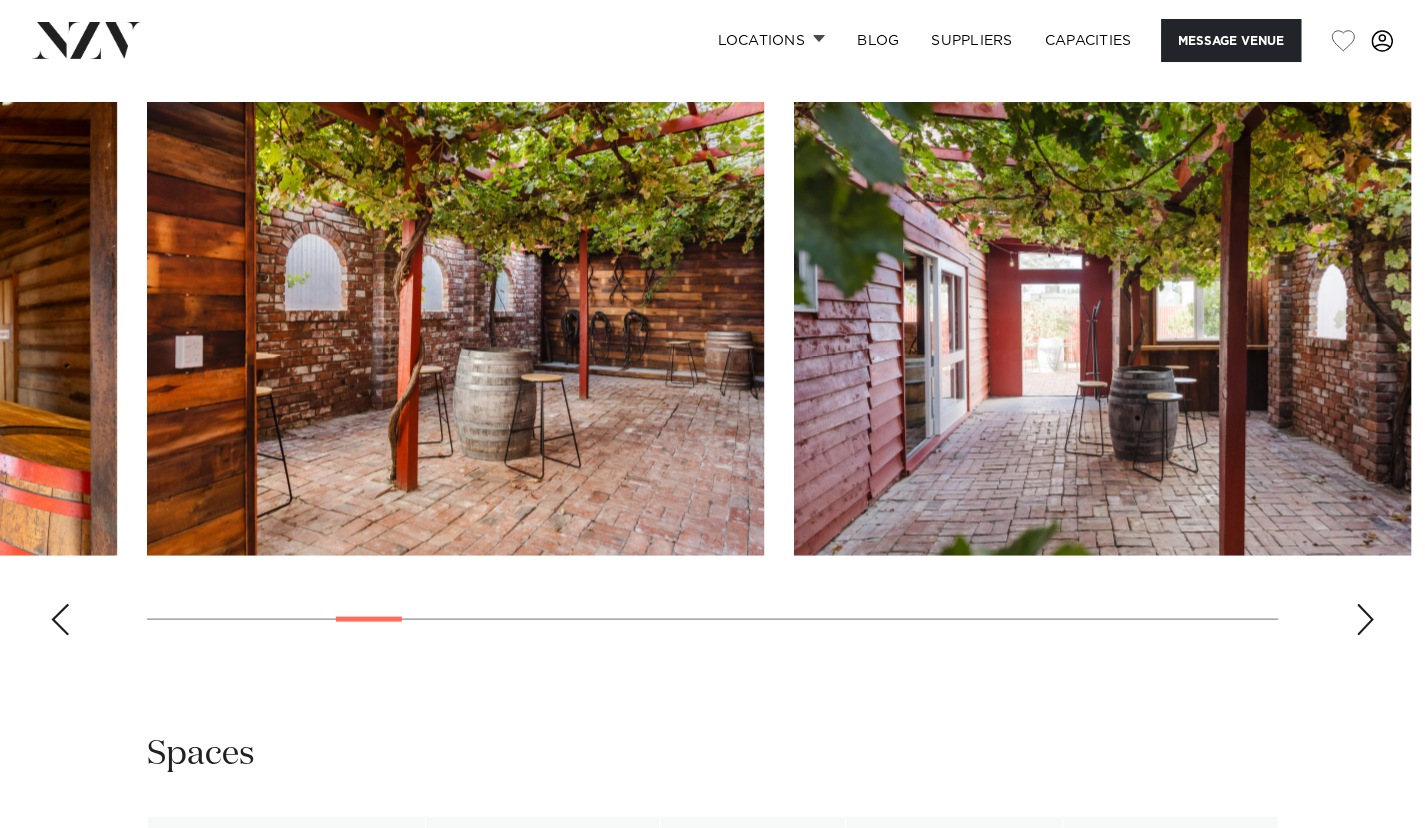 click at bounding box center (1365, 619) 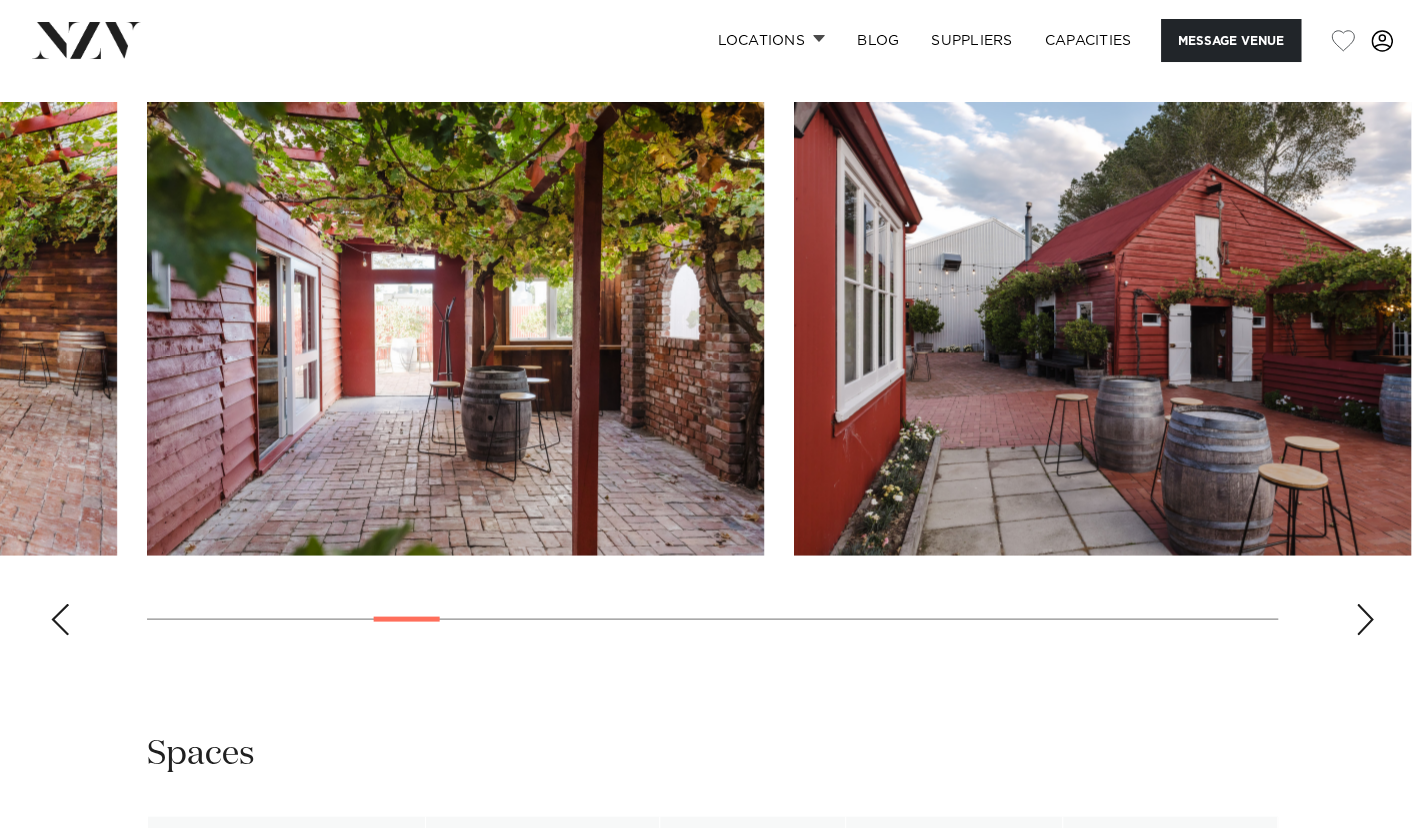 click at bounding box center [1365, 619] 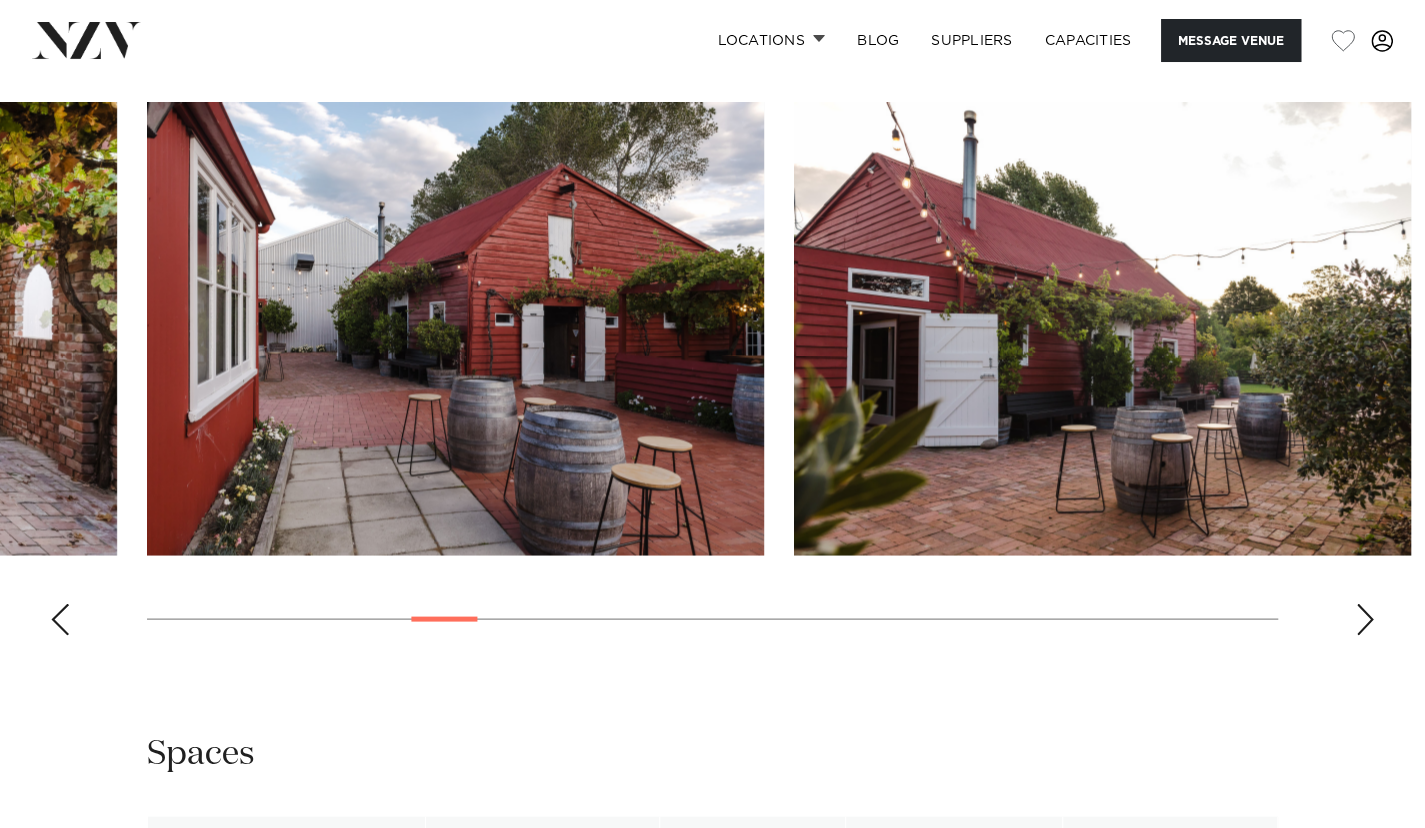 click at bounding box center (1365, 619) 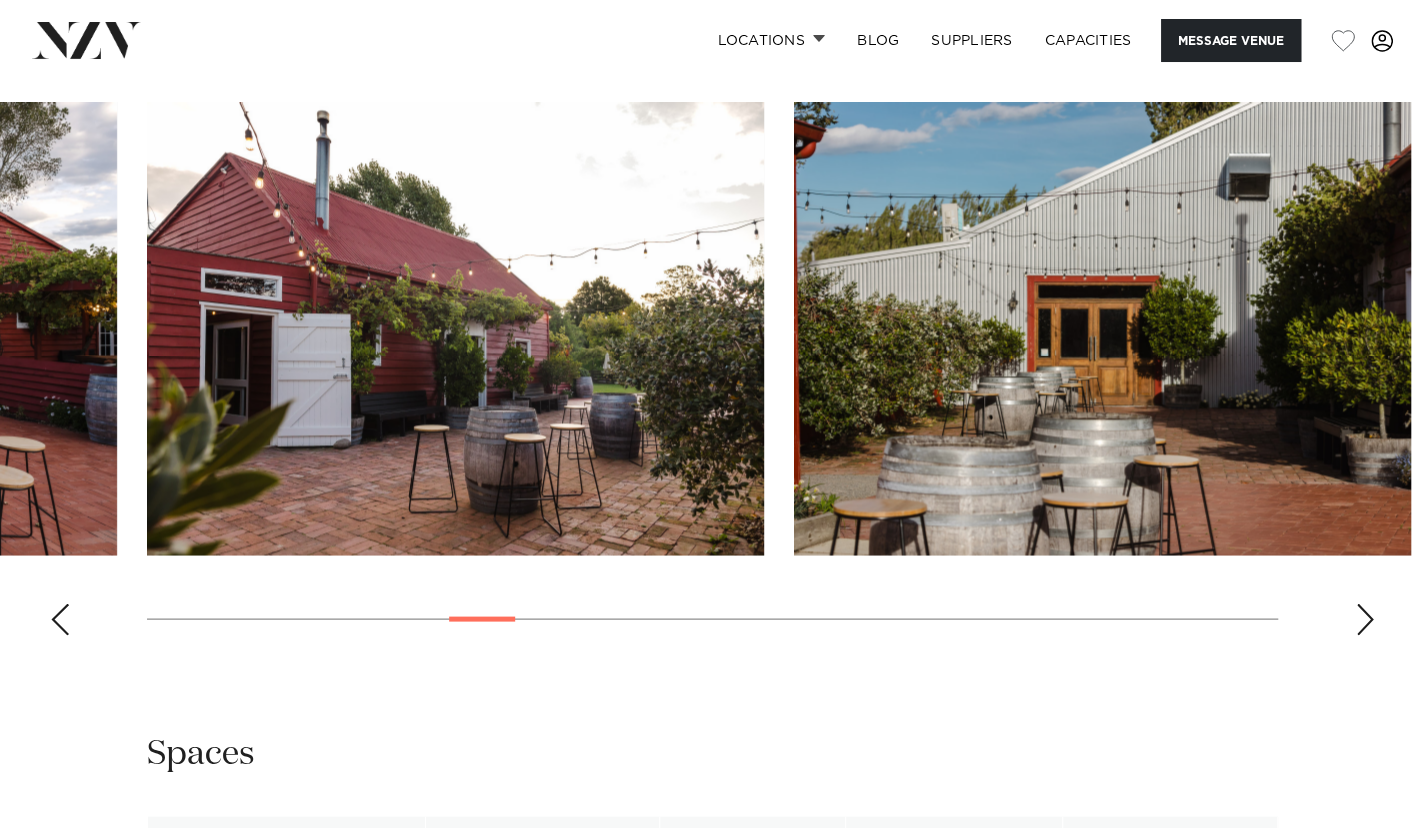 click at bounding box center (1365, 619) 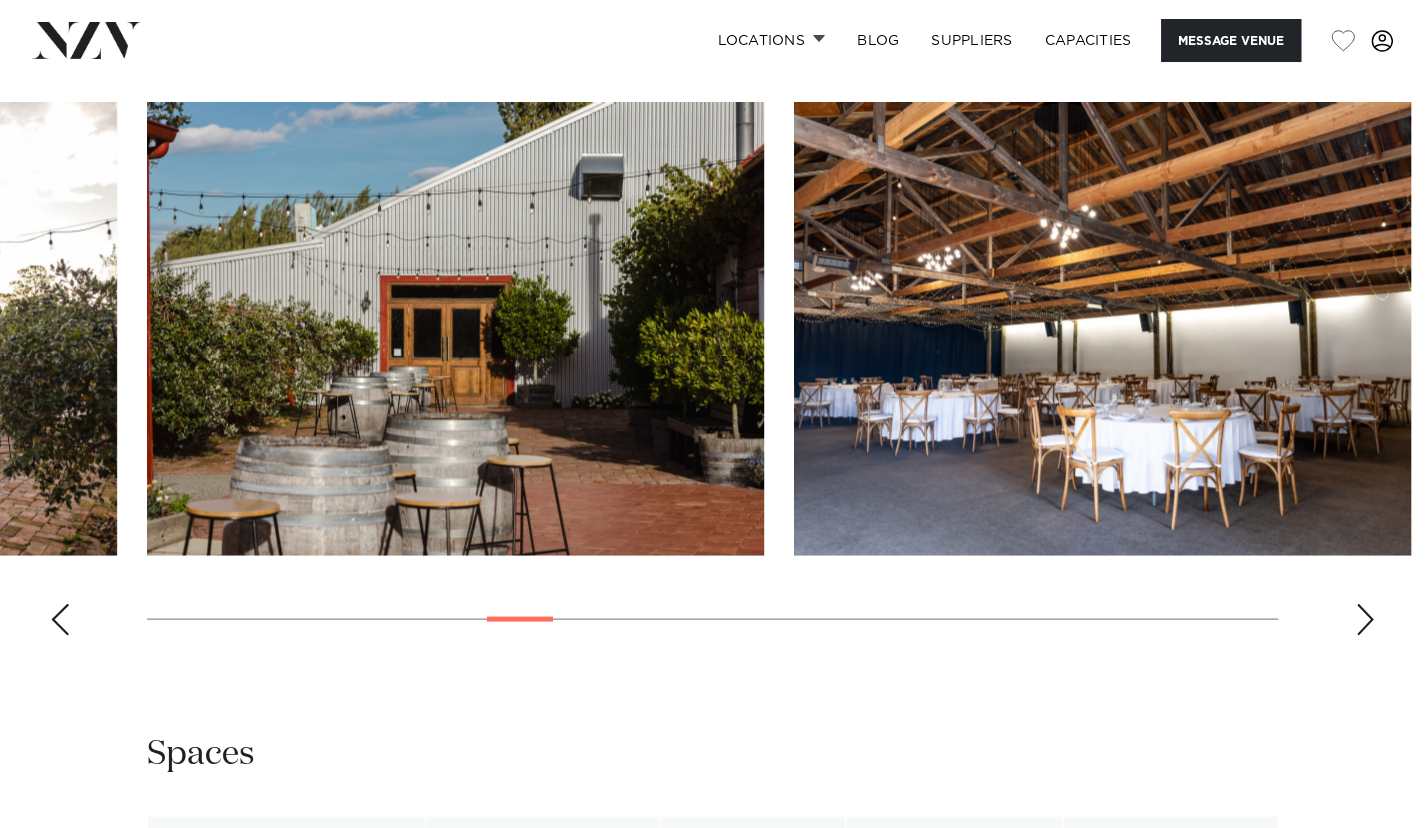 click at bounding box center [1365, 619] 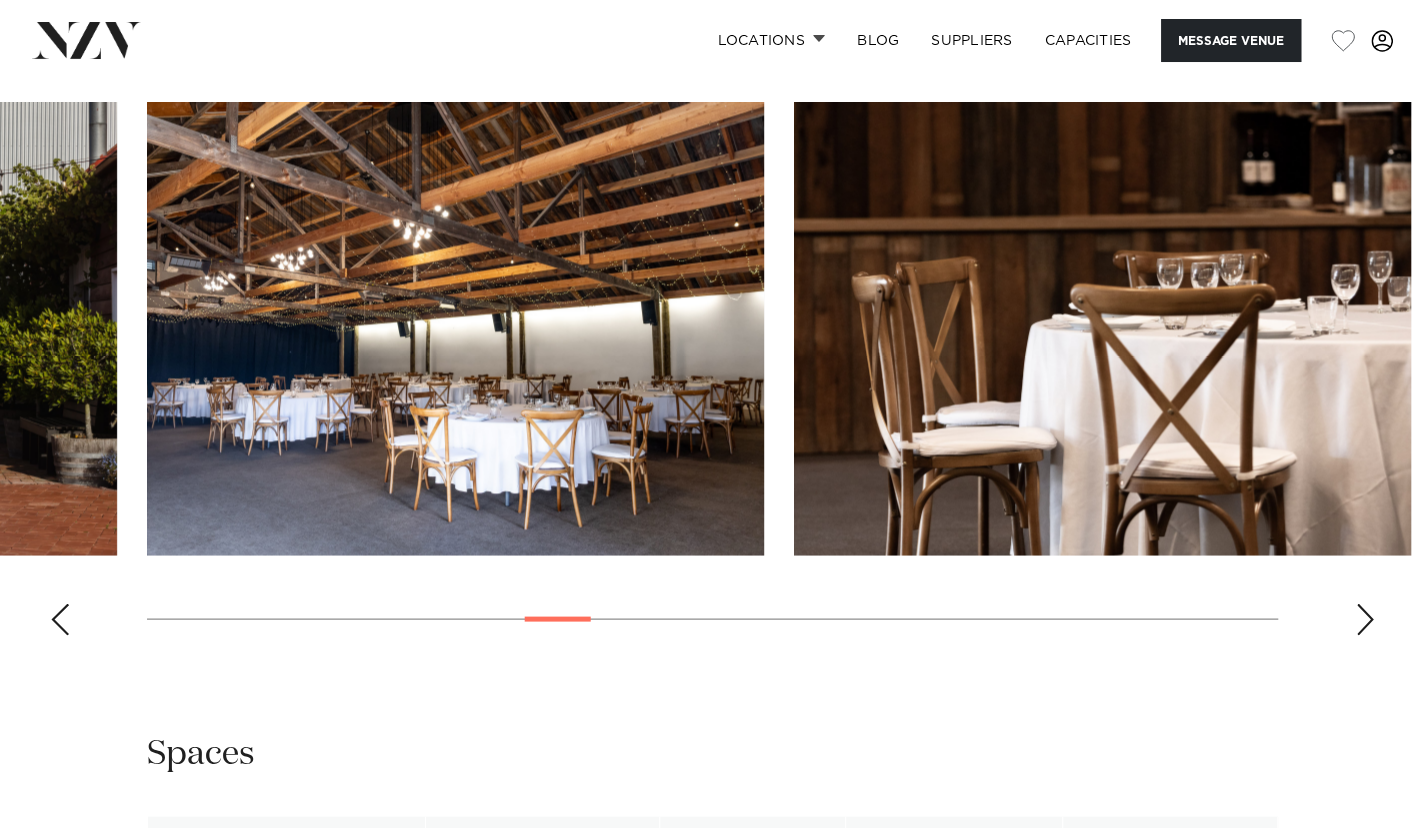 click at bounding box center (455, 328) 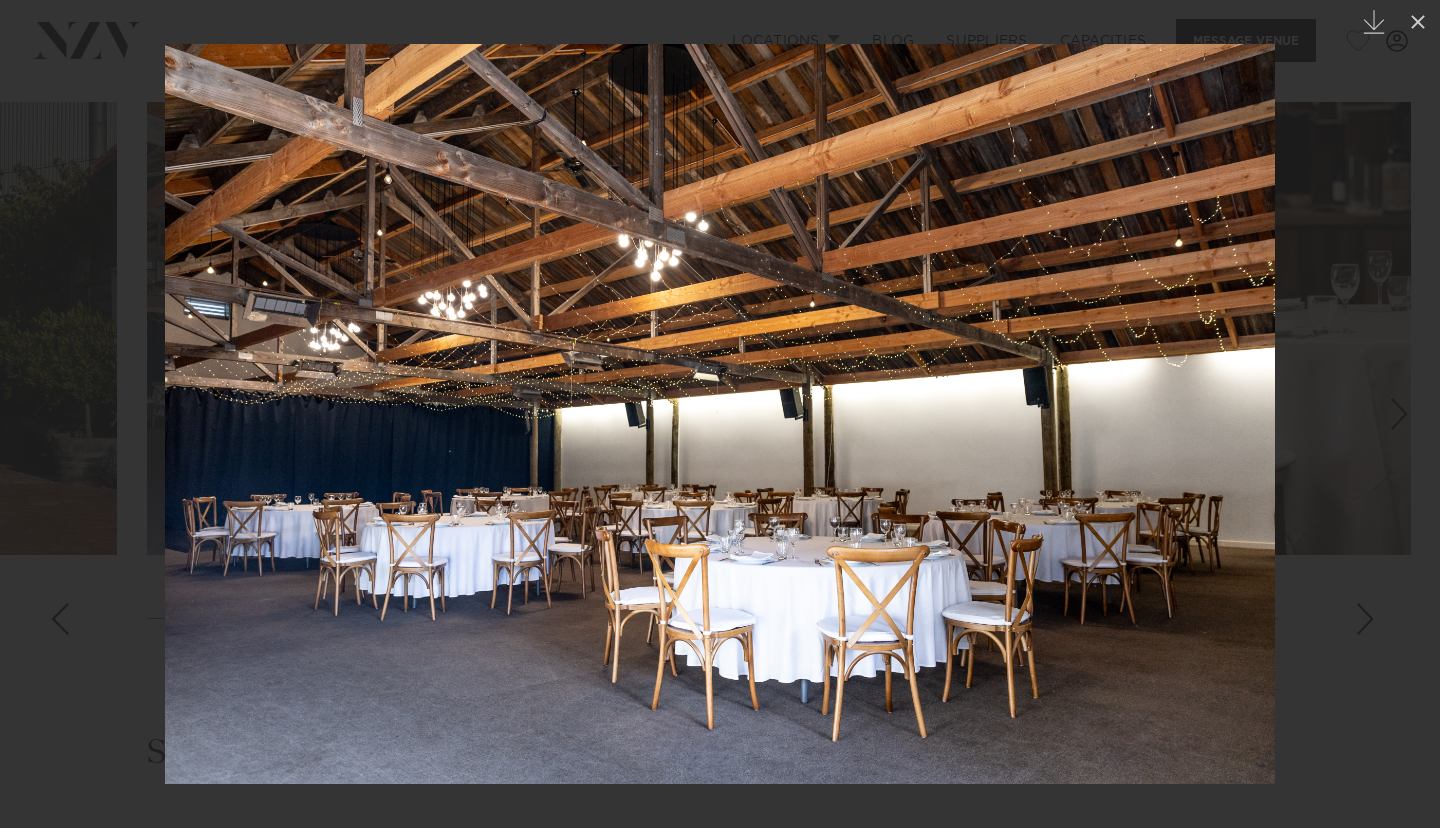 click 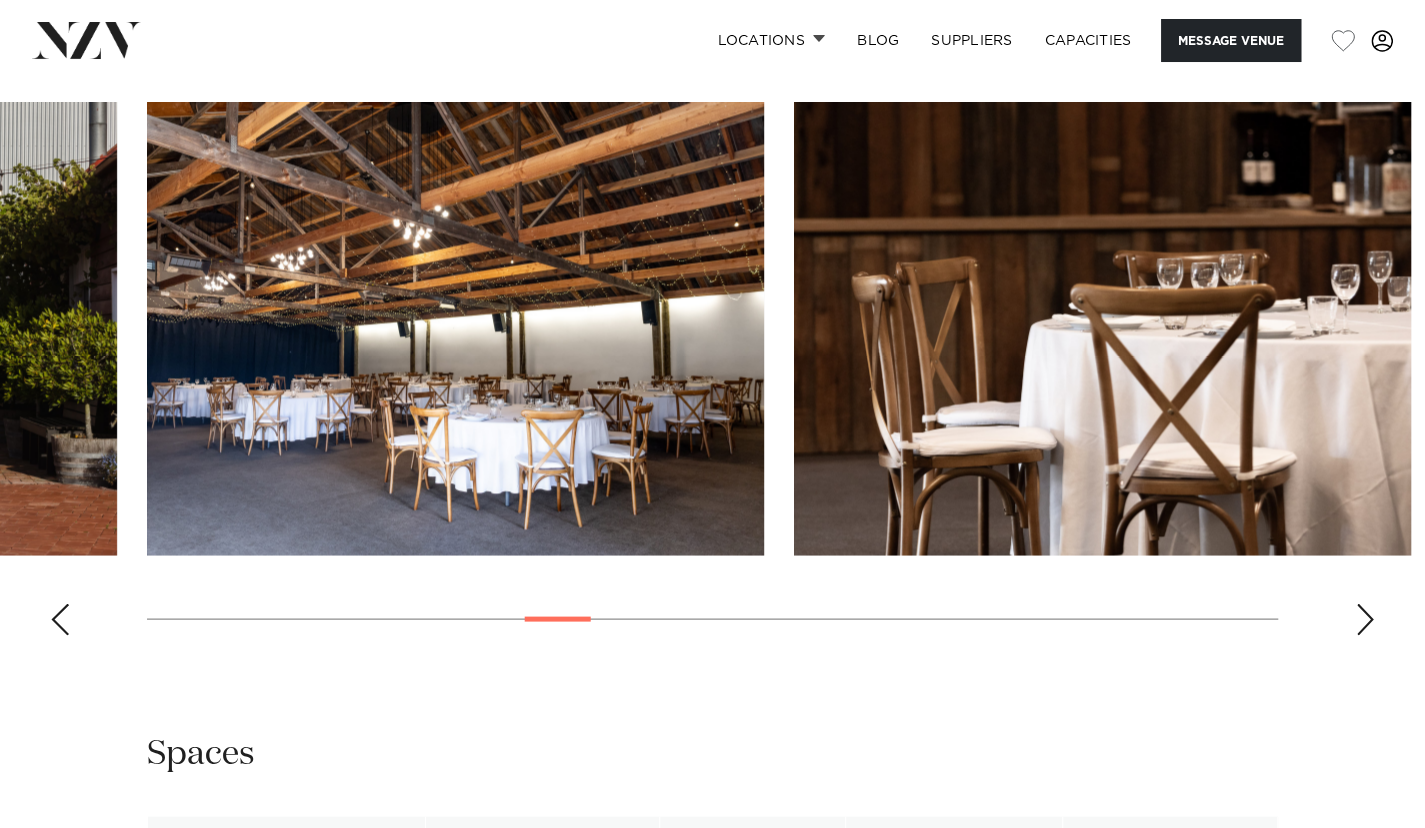 click at bounding box center (1365, 619) 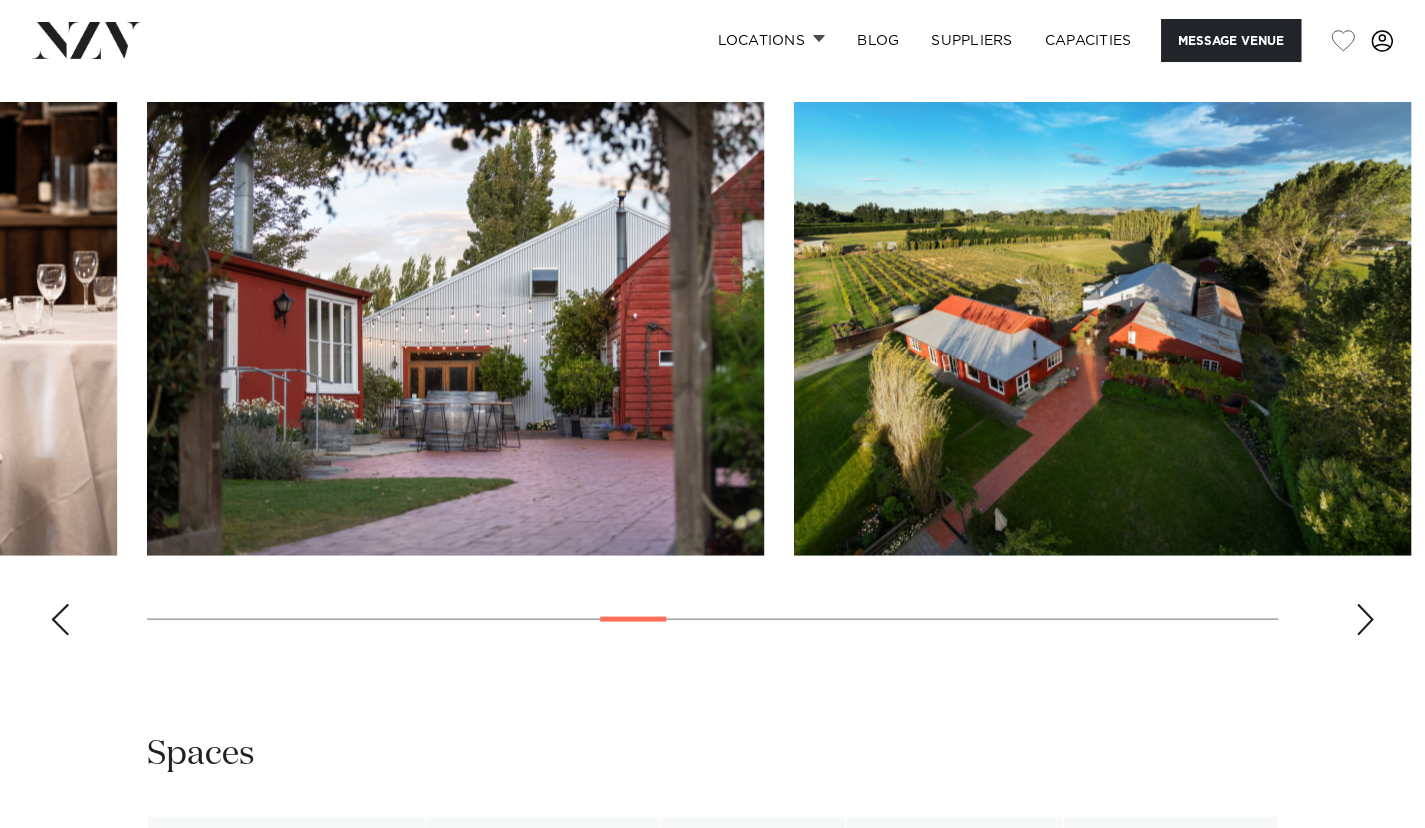 click at bounding box center [1102, 328] 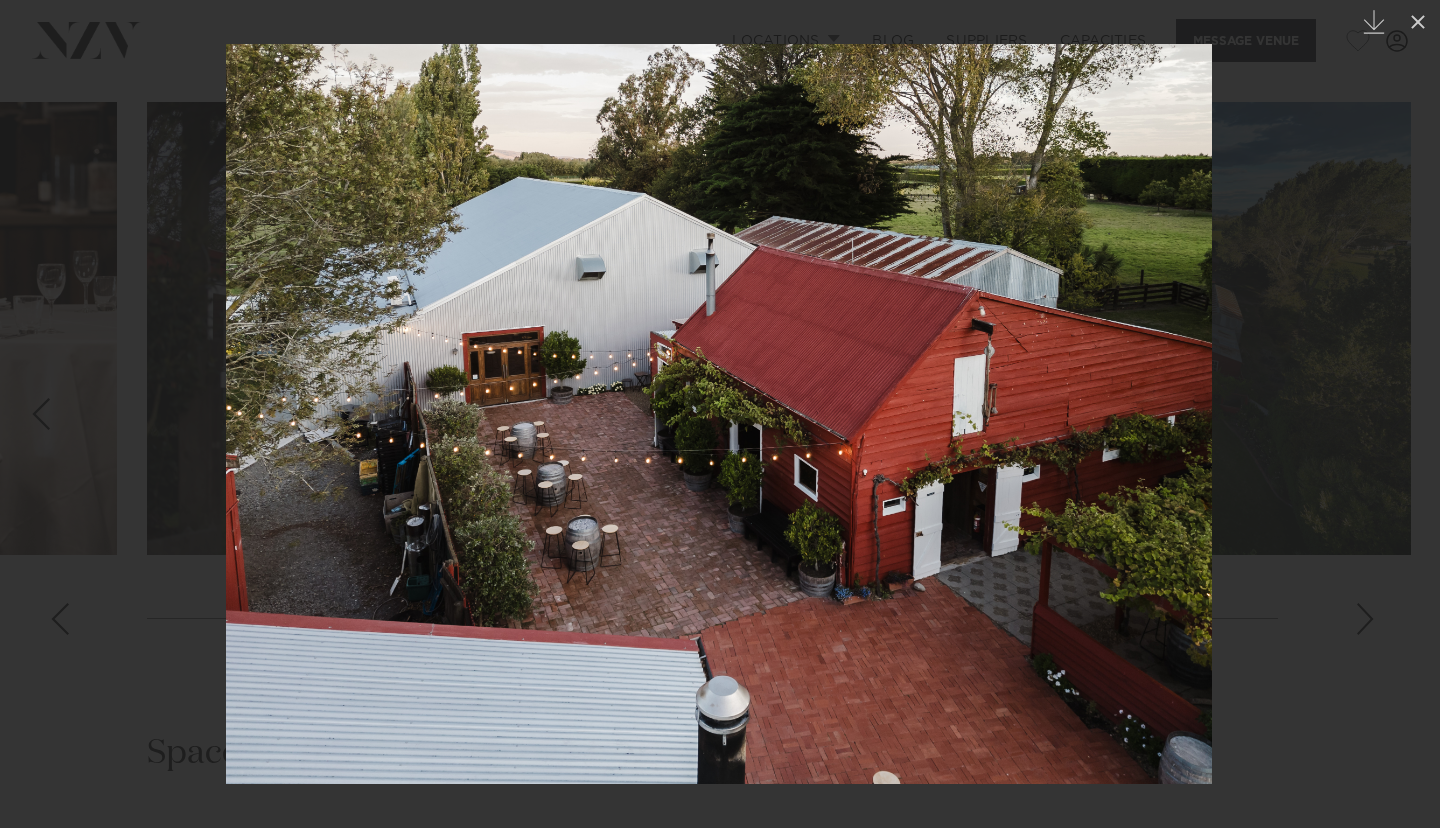 click 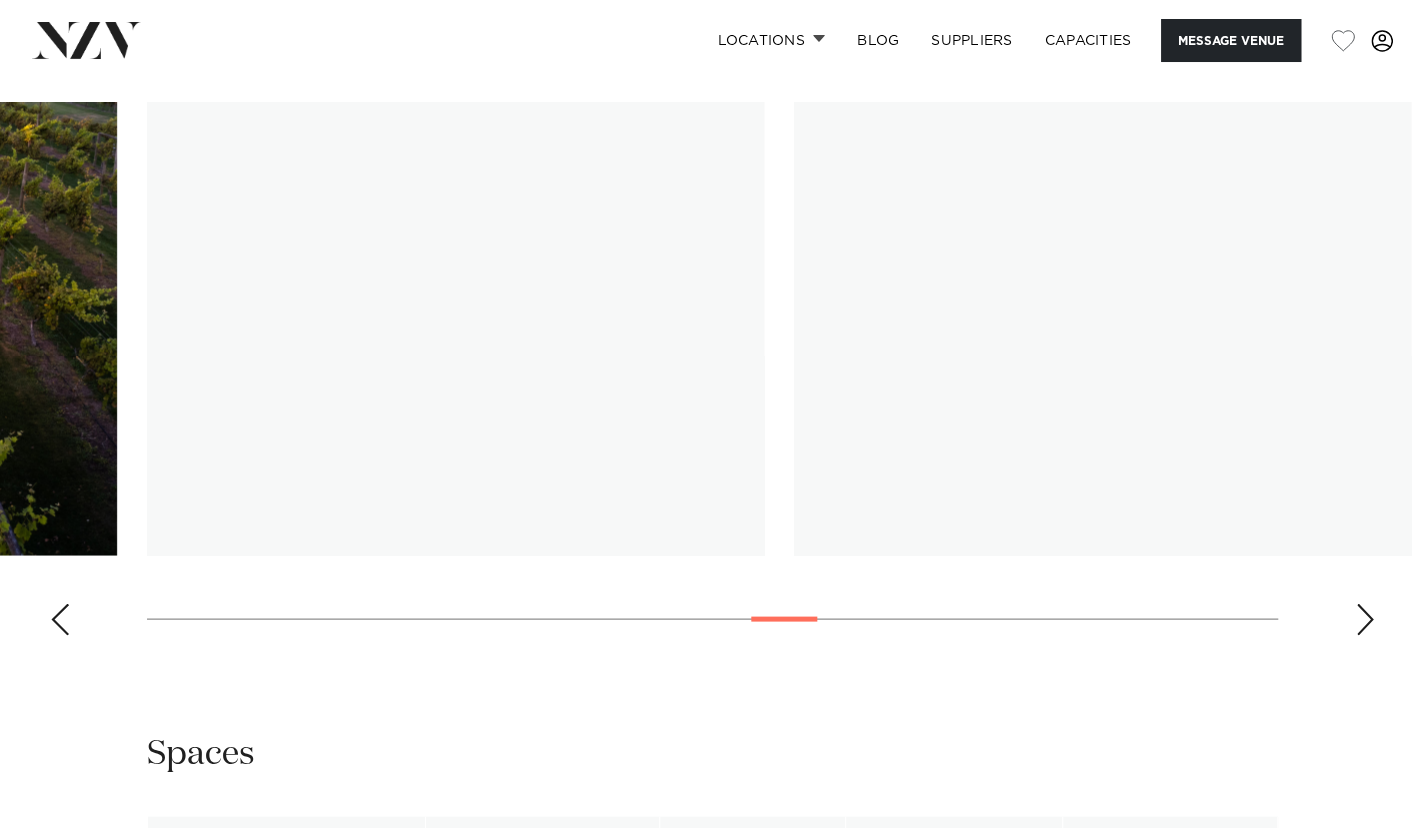 scroll, scrollTop: 0, scrollLeft: 0, axis: both 